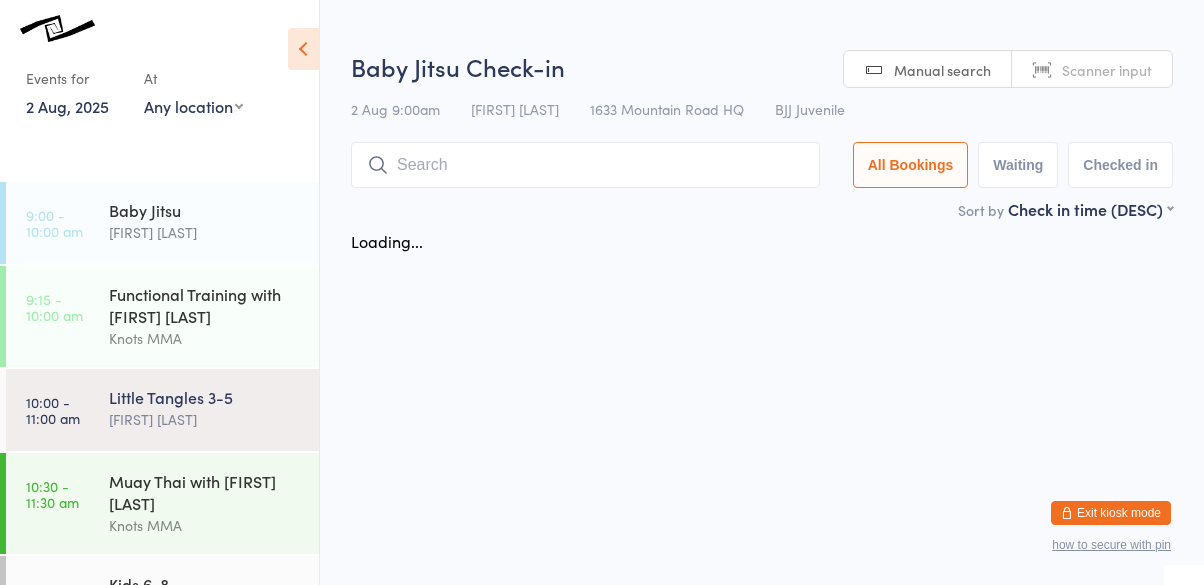 scroll, scrollTop: 0, scrollLeft: 0, axis: both 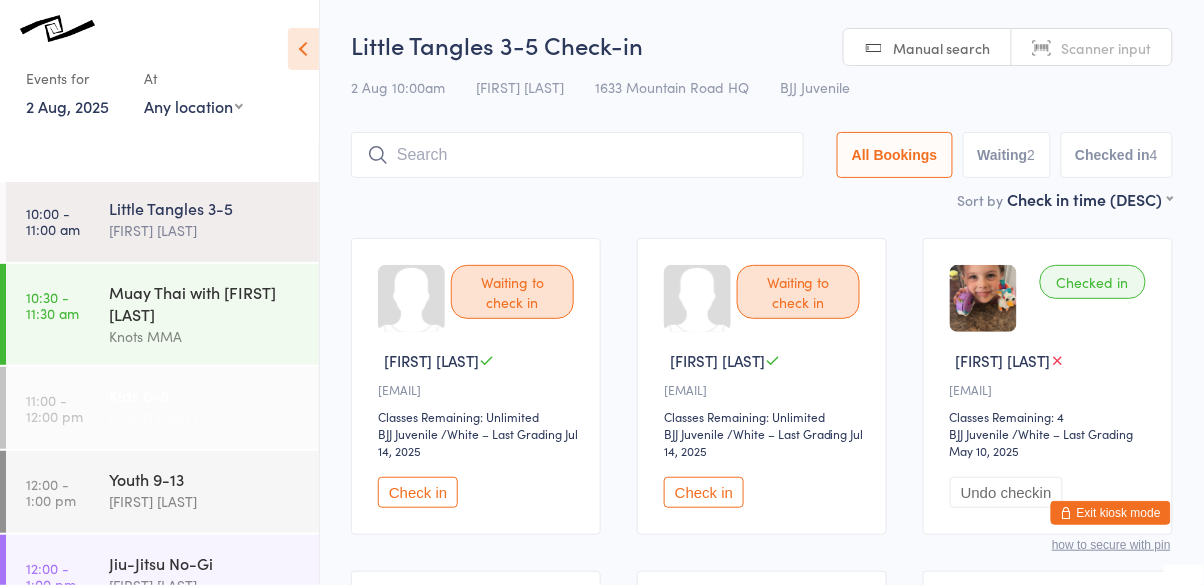 click on "[FIRST] [LAST]" at bounding box center [205, 417] 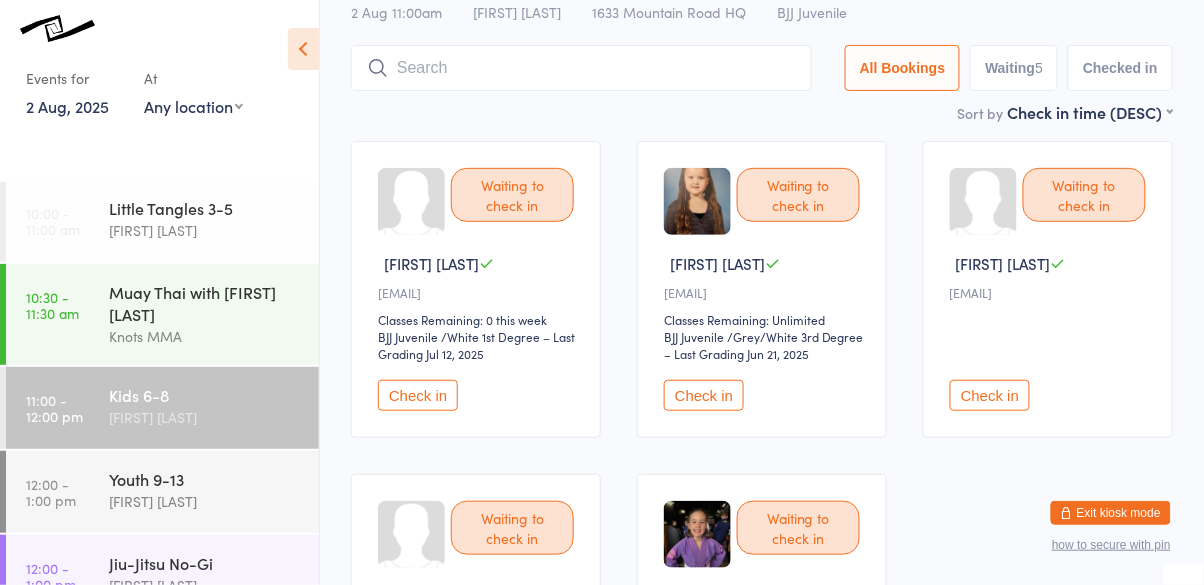 scroll, scrollTop: 0, scrollLeft: 0, axis: both 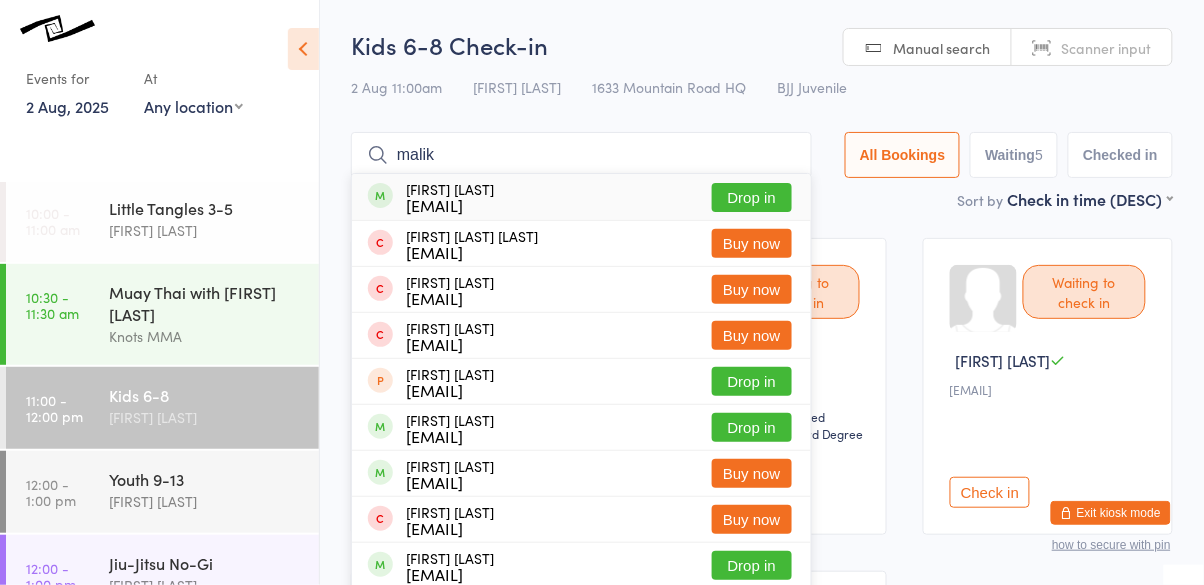 type on "malik" 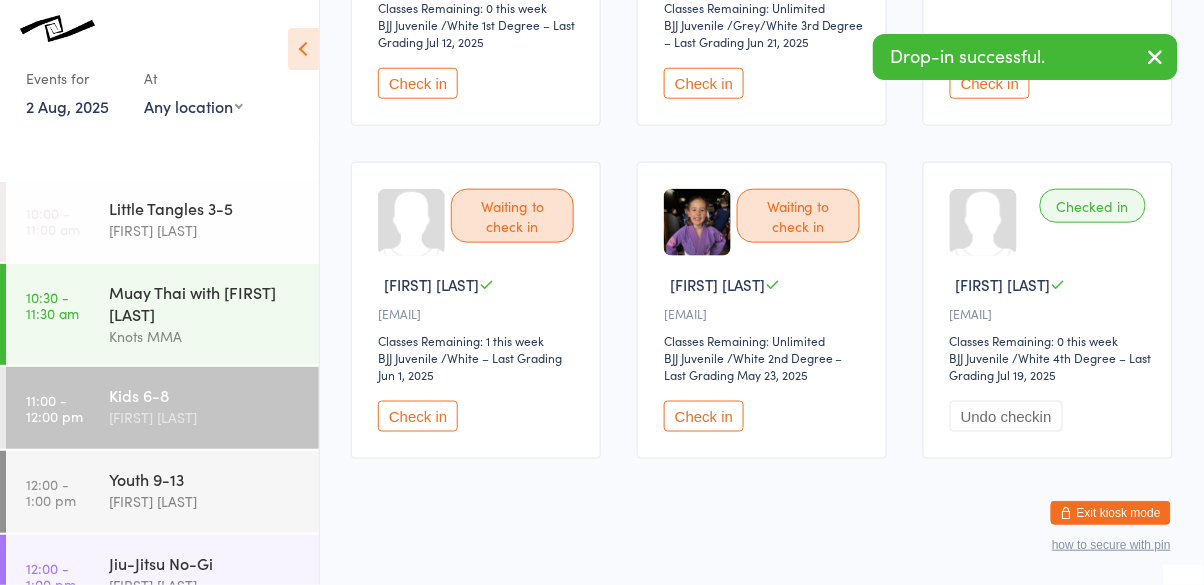 scroll, scrollTop: 410, scrollLeft: 0, axis: vertical 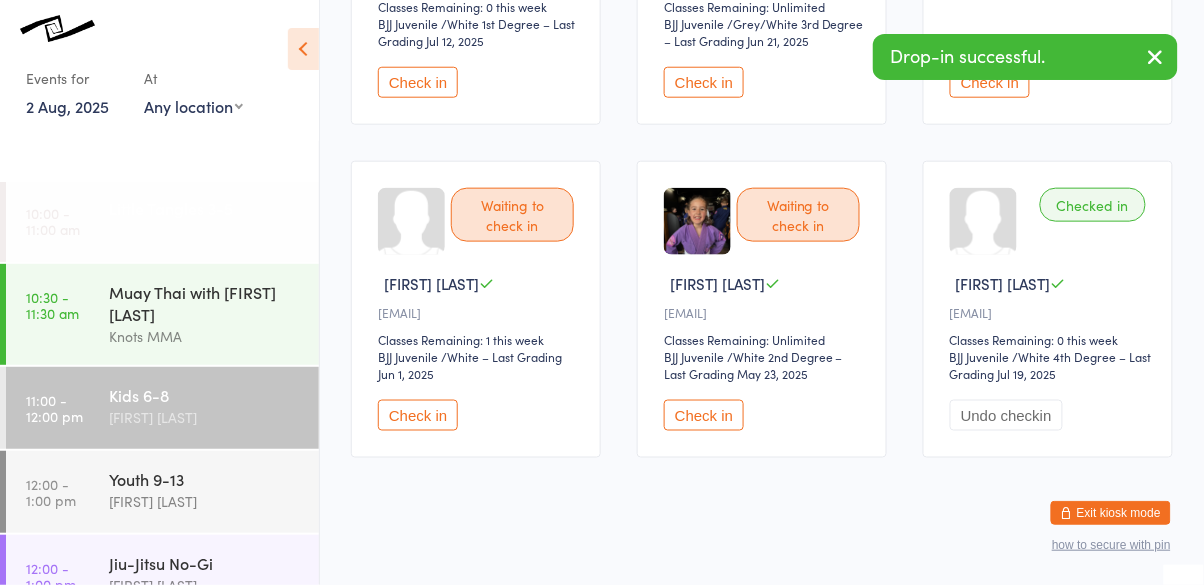 click on "[FIRST] [LAST]" at bounding box center [205, 230] 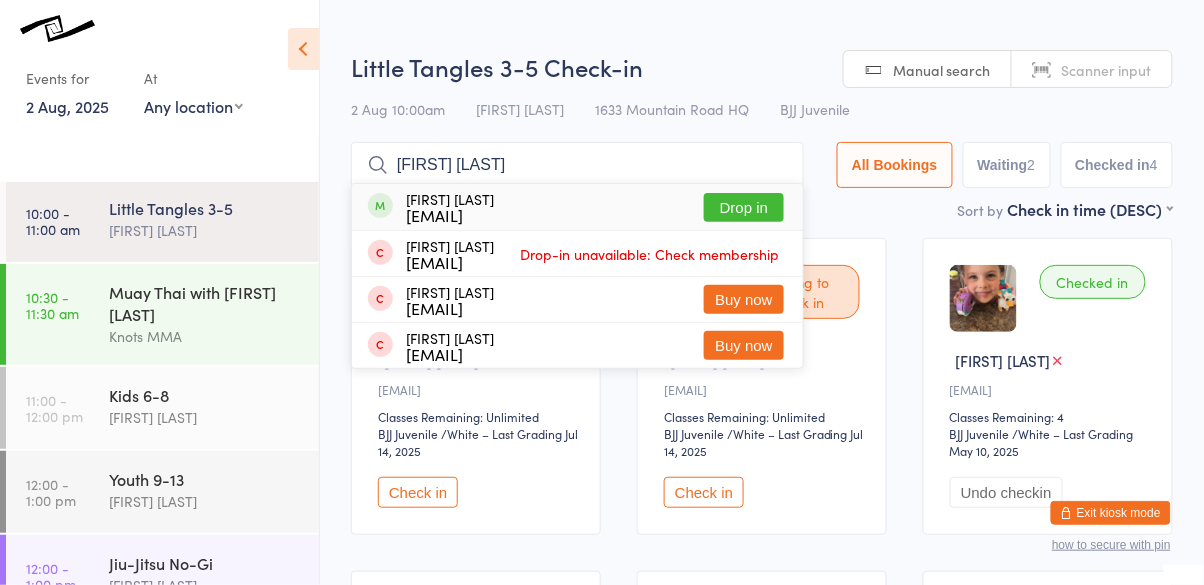 type on "[FIRST] [LAST]" 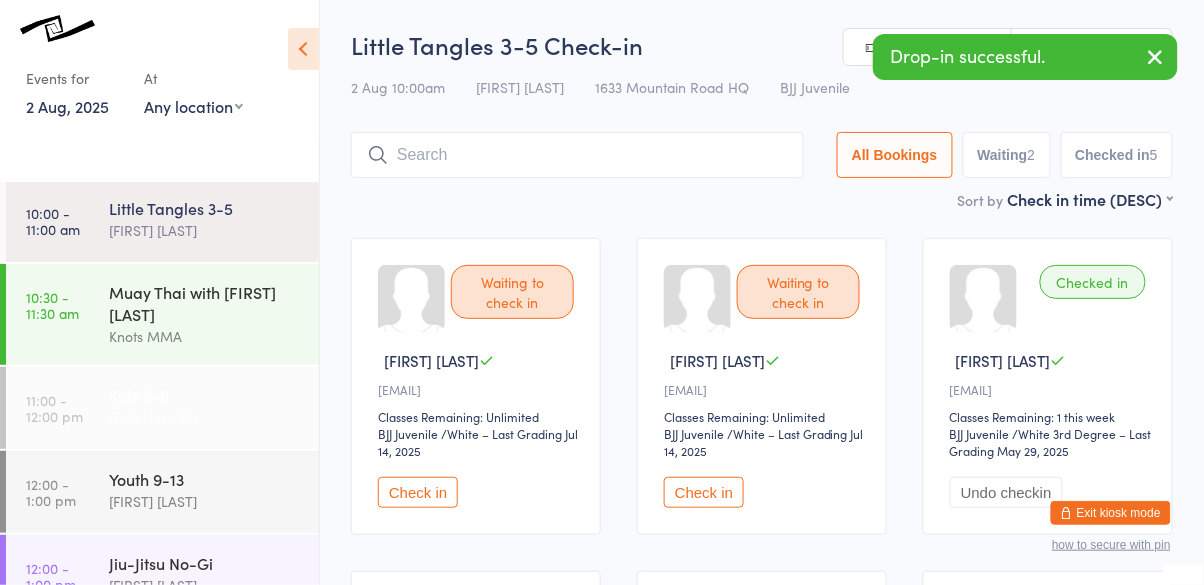 click on "[FIRST] [LAST]" at bounding box center (205, 417) 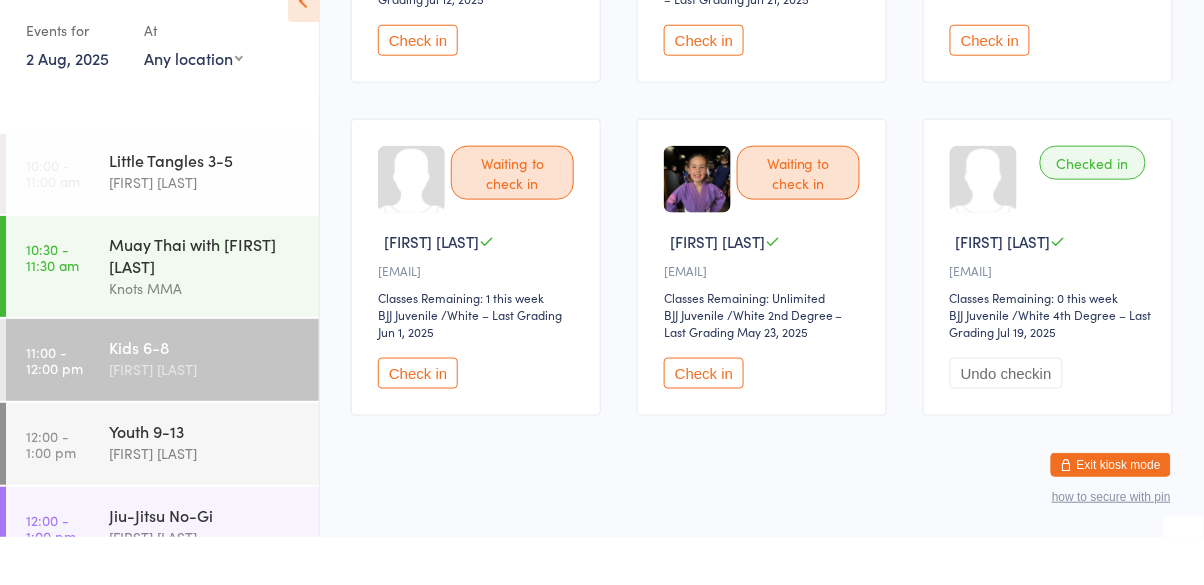 scroll, scrollTop: 424, scrollLeft: 0, axis: vertical 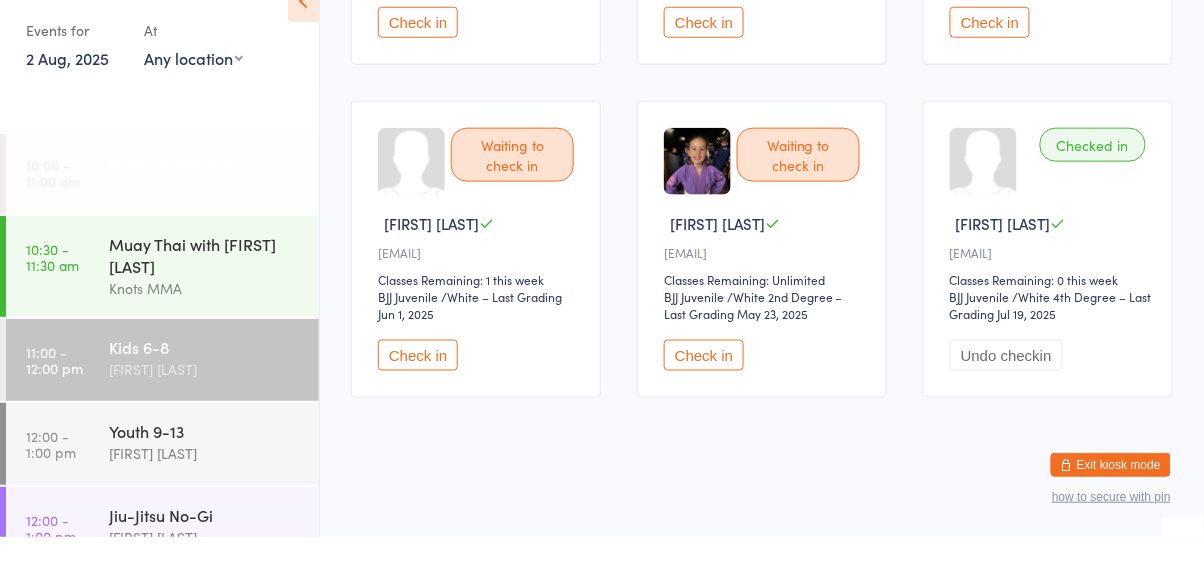 click on "Little Tangles 3-5" at bounding box center [205, 208] 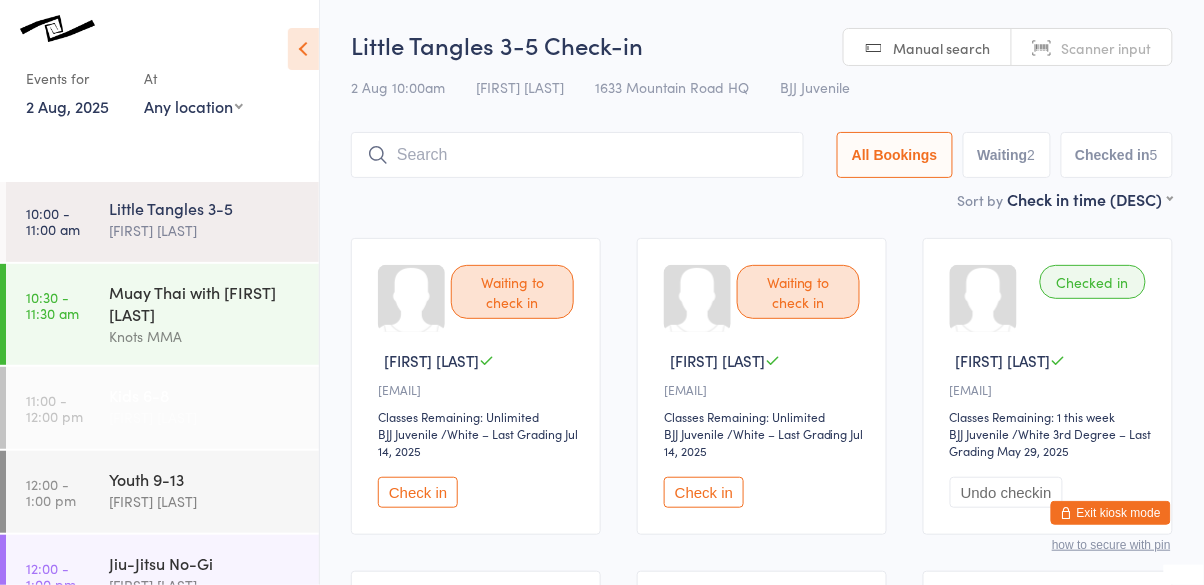 click on "[FIRST] [LAST]" at bounding box center [205, 417] 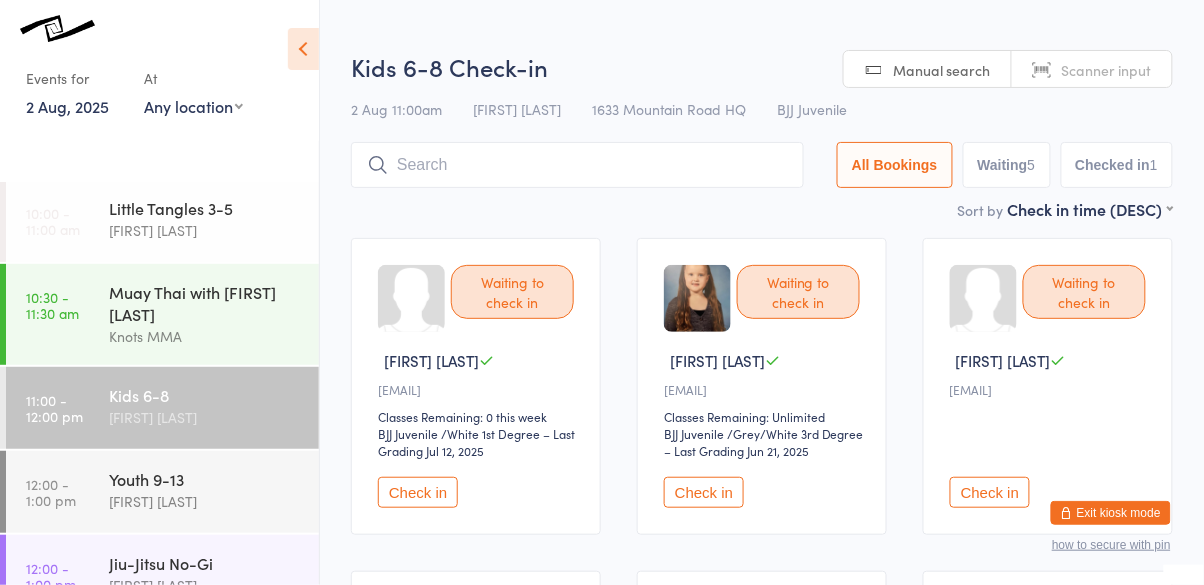 click on "Check in" at bounding box center (704, 492) 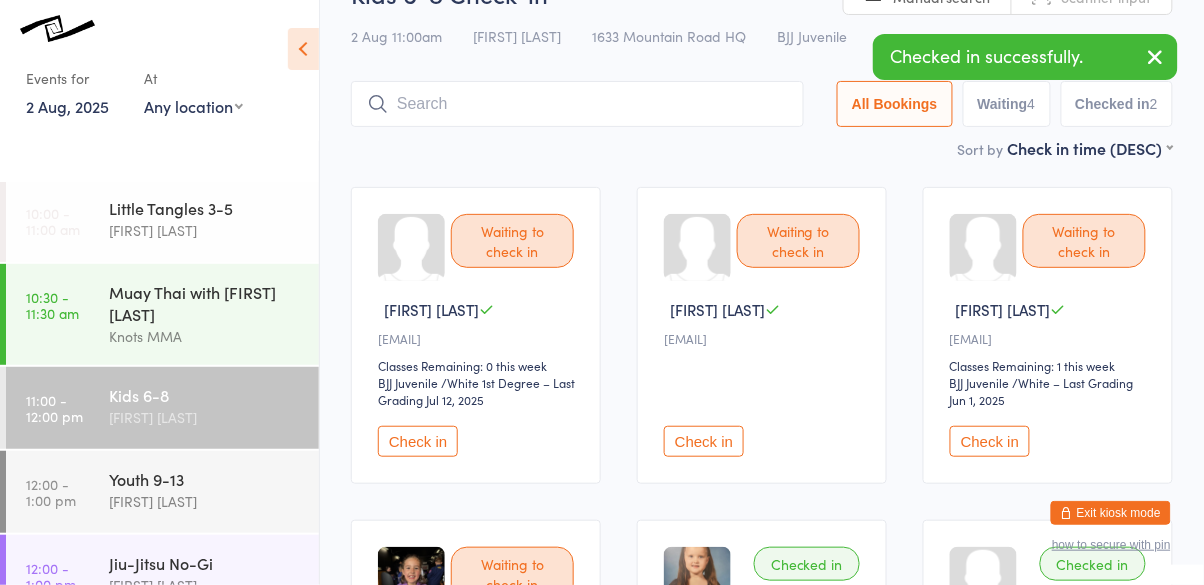 scroll, scrollTop: 53, scrollLeft: 0, axis: vertical 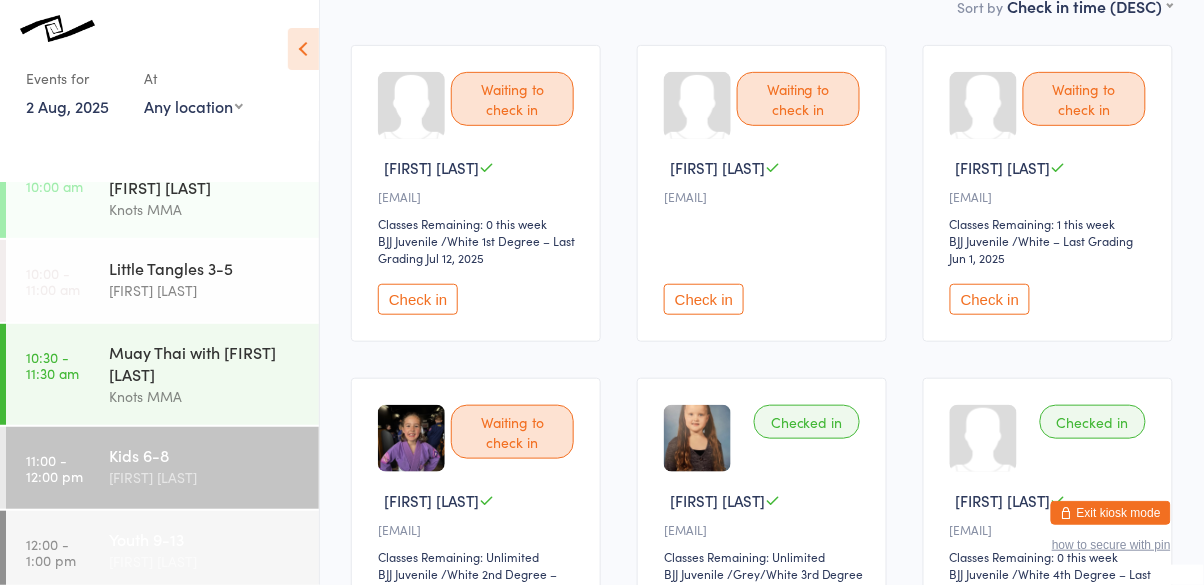 click on "[FIRST] [LAST]" at bounding box center [205, 561] 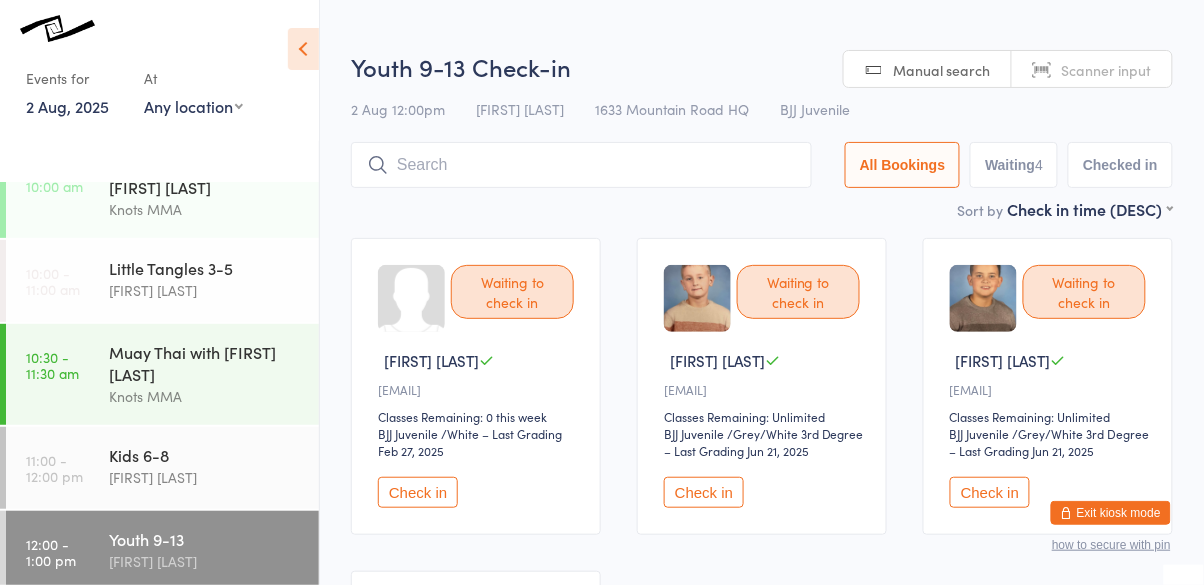 click on "Check in" at bounding box center (704, 492) 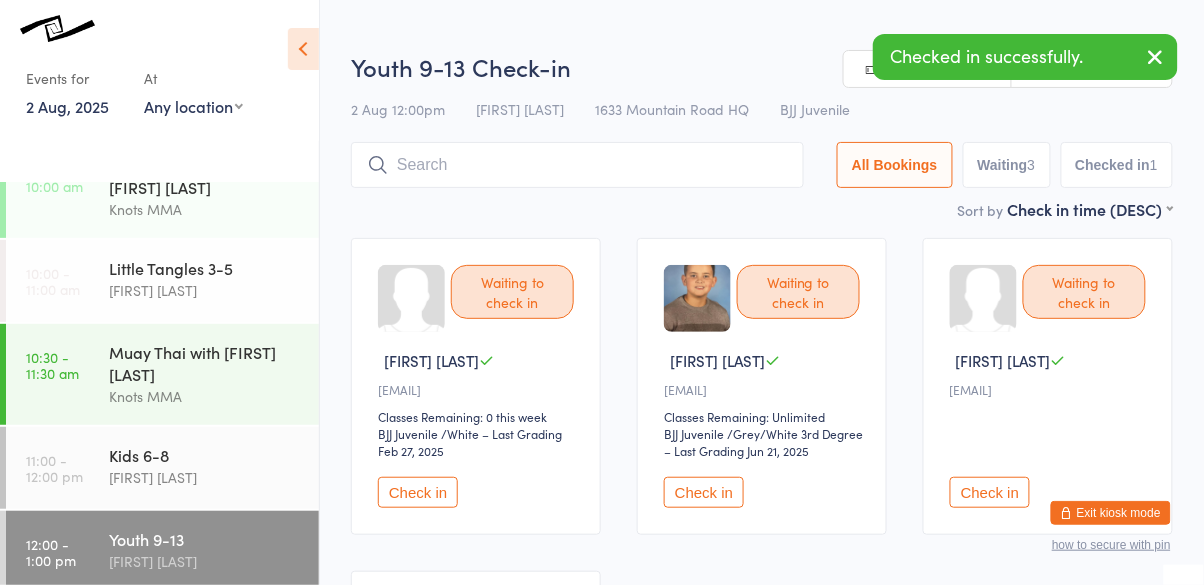 click on "Check in" at bounding box center [704, 492] 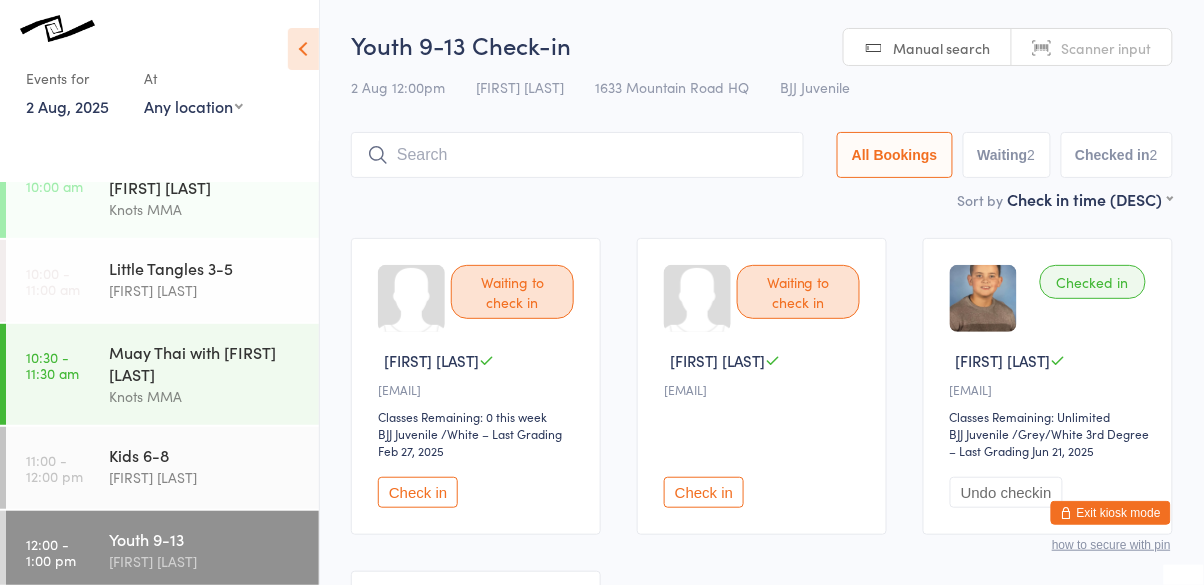 click at bounding box center (303, 49) 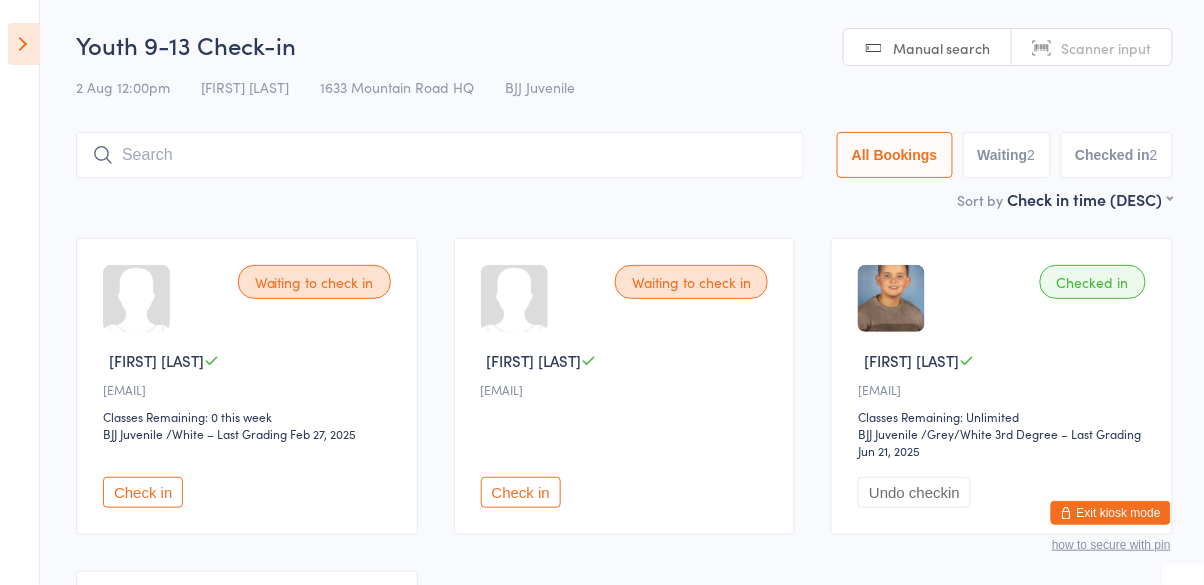 click at bounding box center (440, 155) 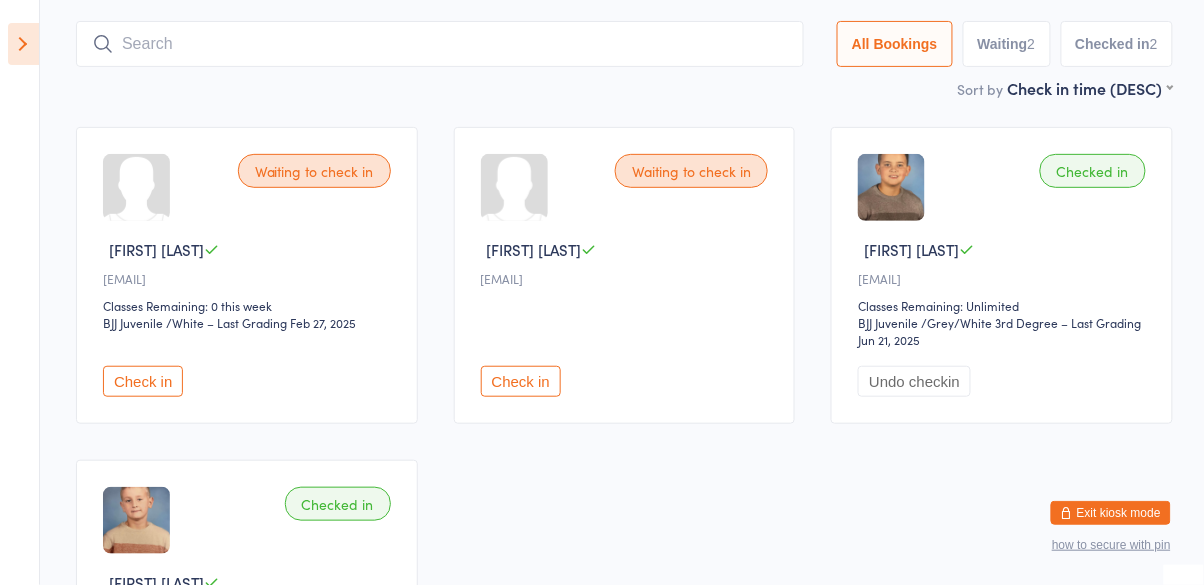 scroll, scrollTop: 133, scrollLeft: 0, axis: vertical 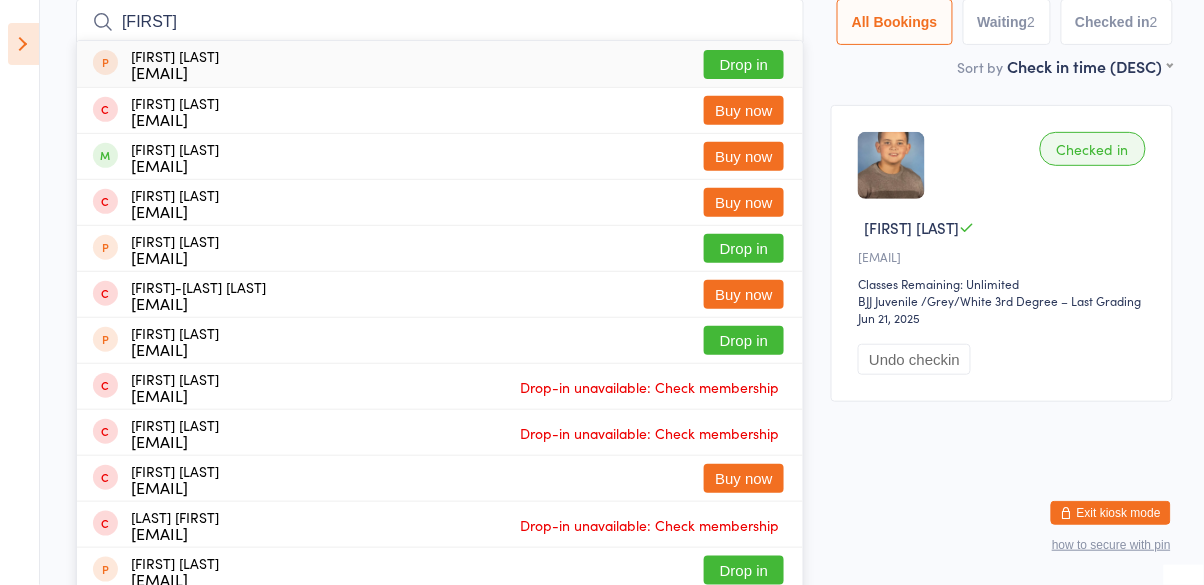 type on "[FIRST]" 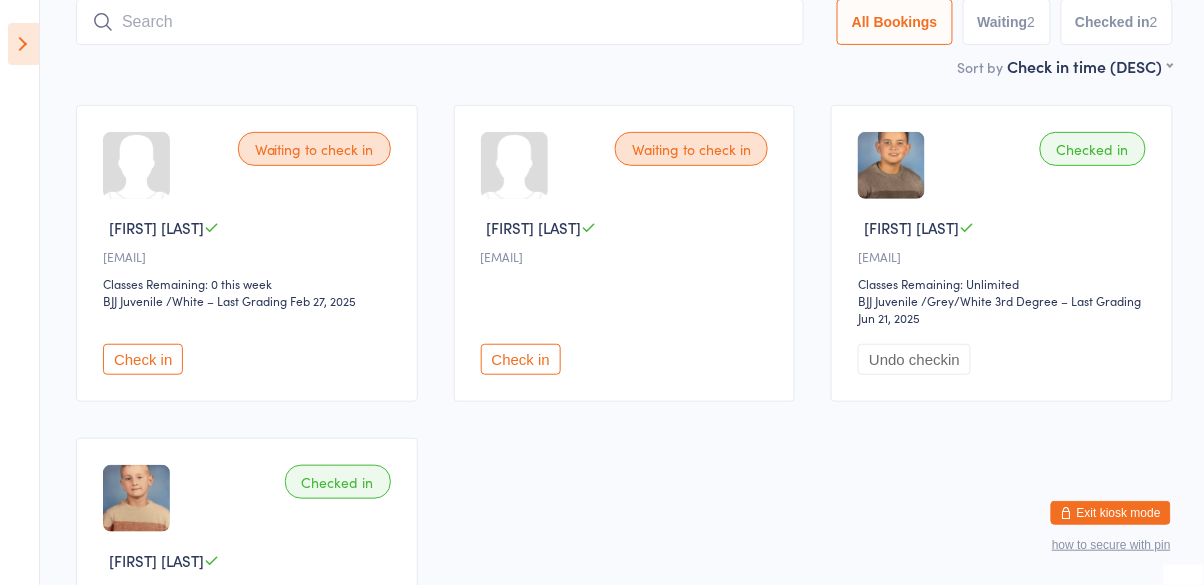 scroll, scrollTop: 132, scrollLeft: 0, axis: vertical 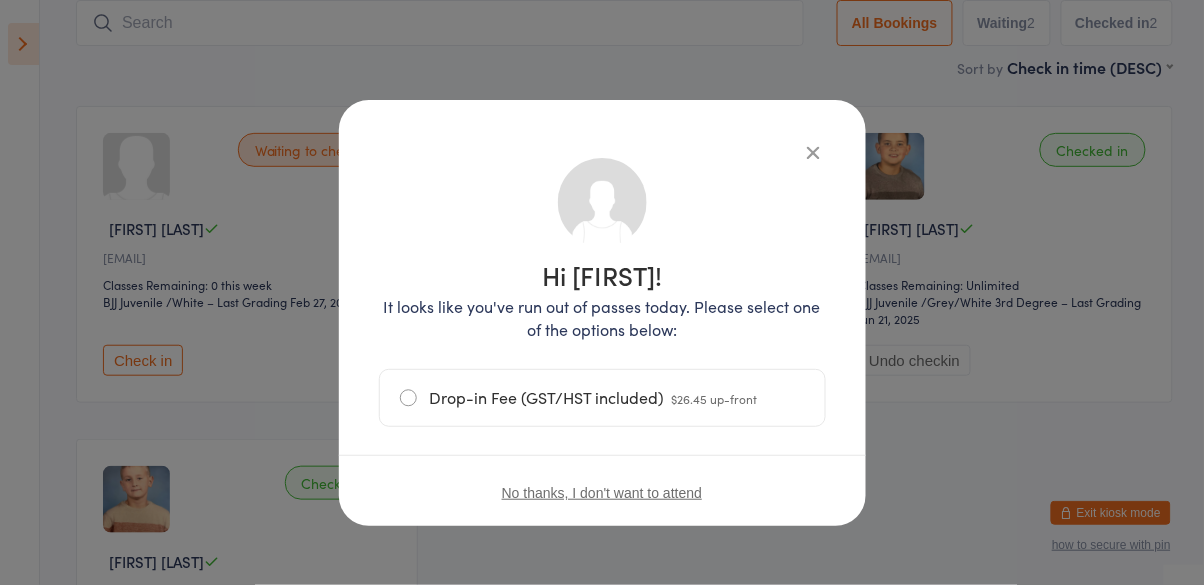click at bounding box center [814, 152] 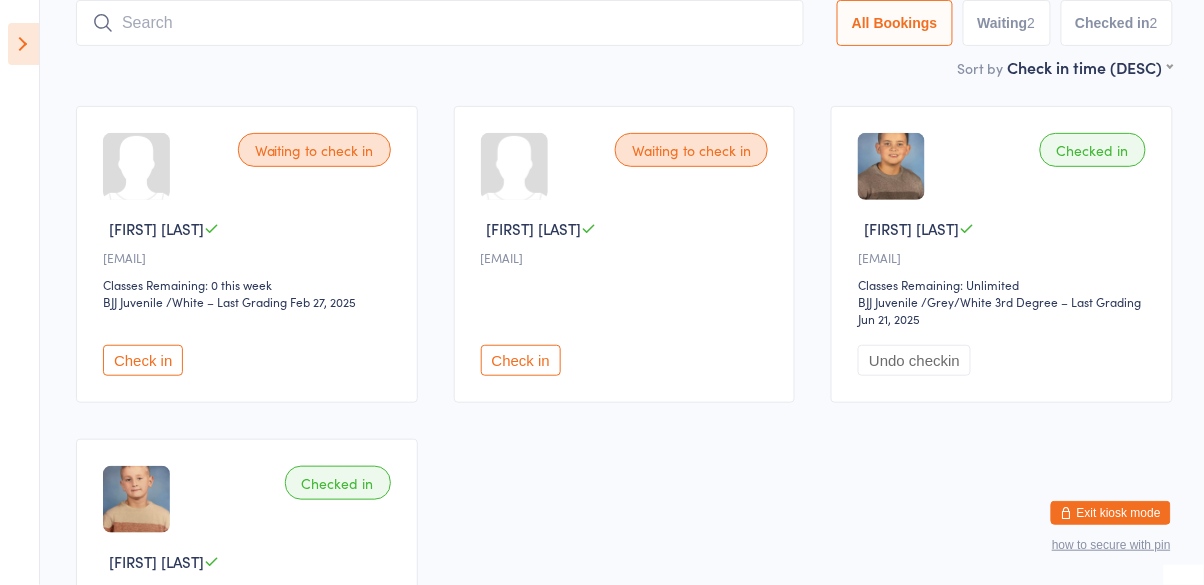click on "All Bookings" at bounding box center (895, 23) 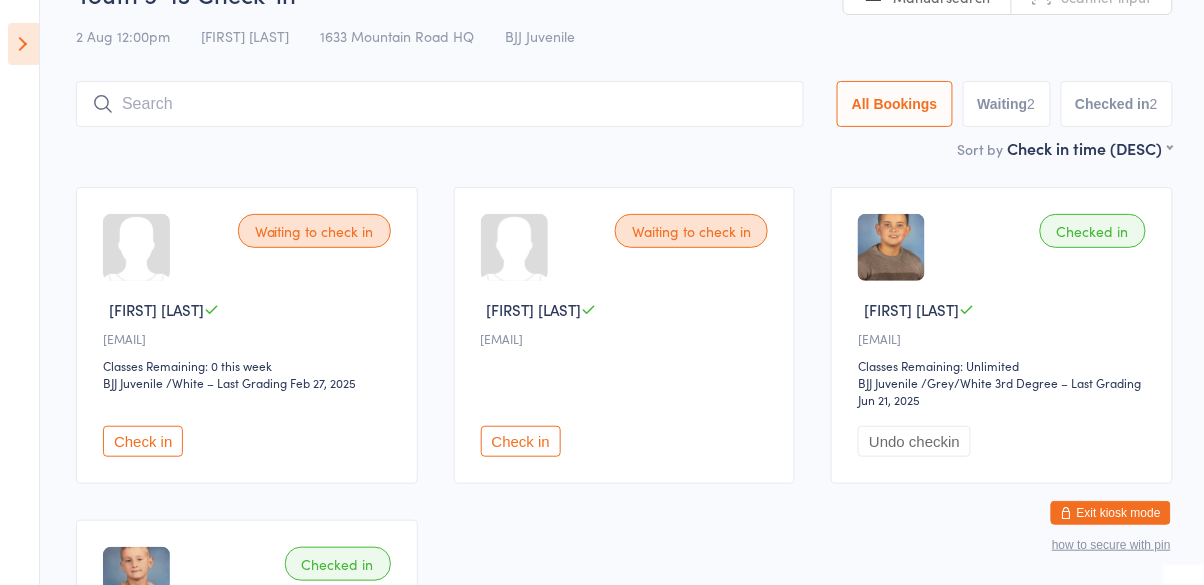 scroll, scrollTop: 0, scrollLeft: 0, axis: both 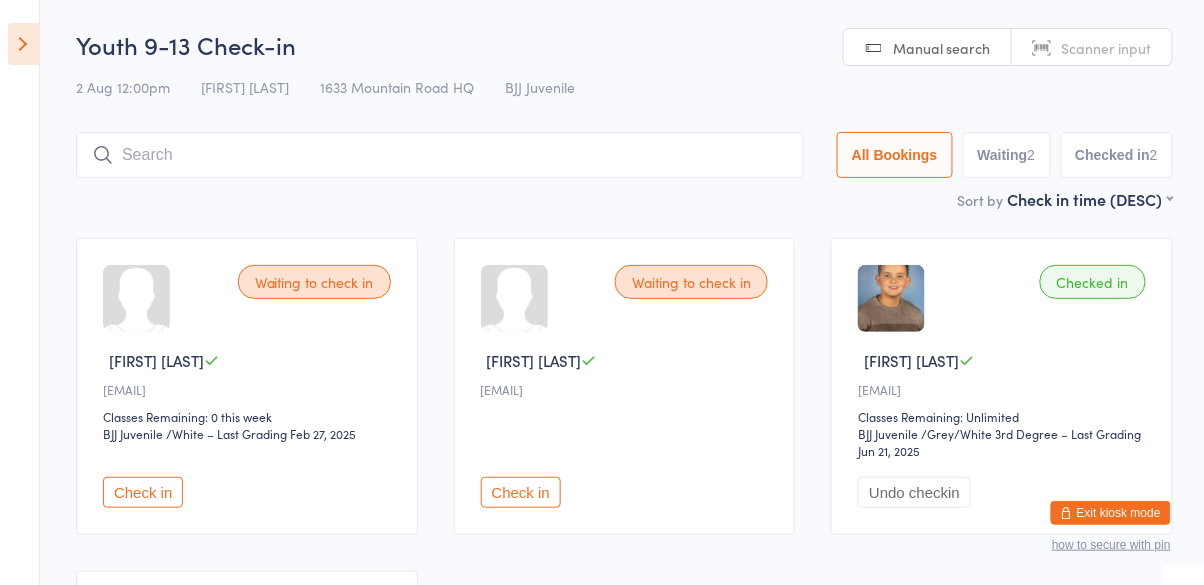 click at bounding box center (440, 155) 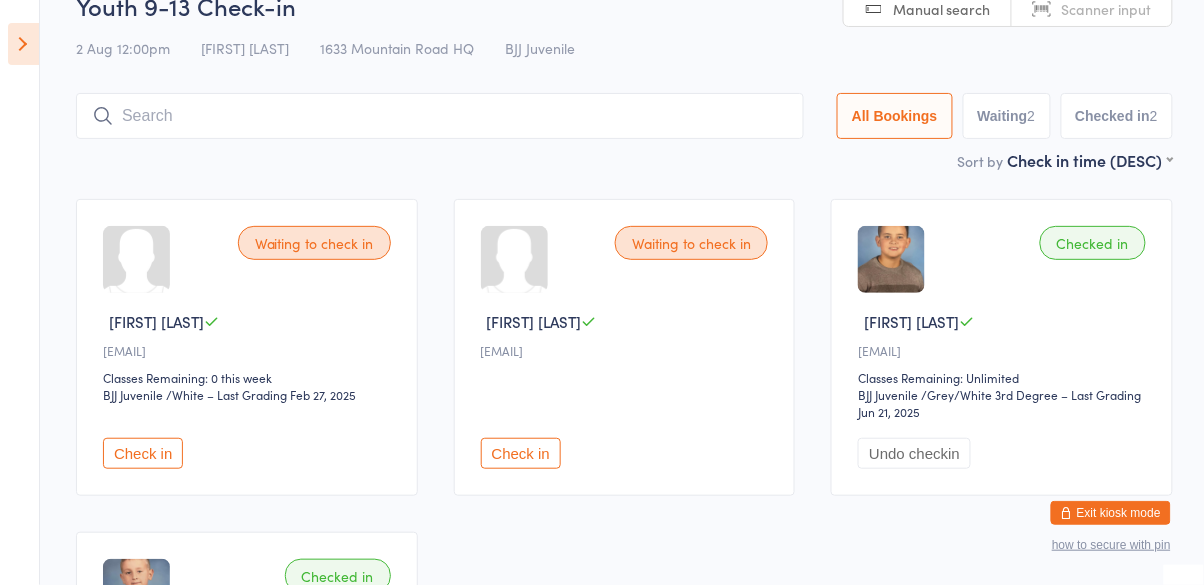 scroll, scrollTop: 133, scrollLeft: 0, axis: vertical 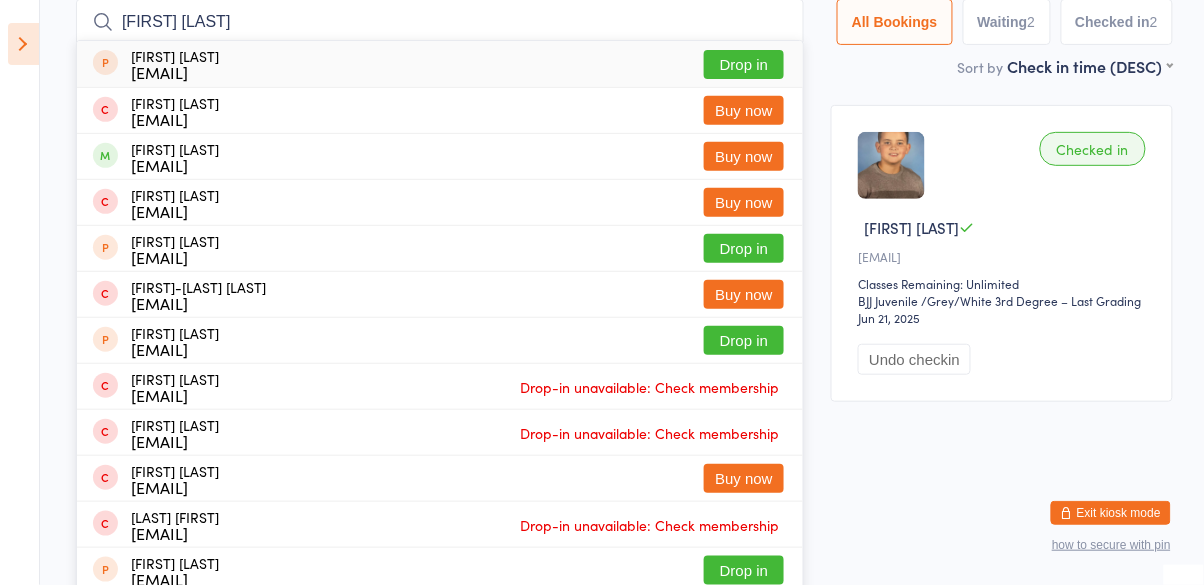 type on "[FIRST] [LAST]" 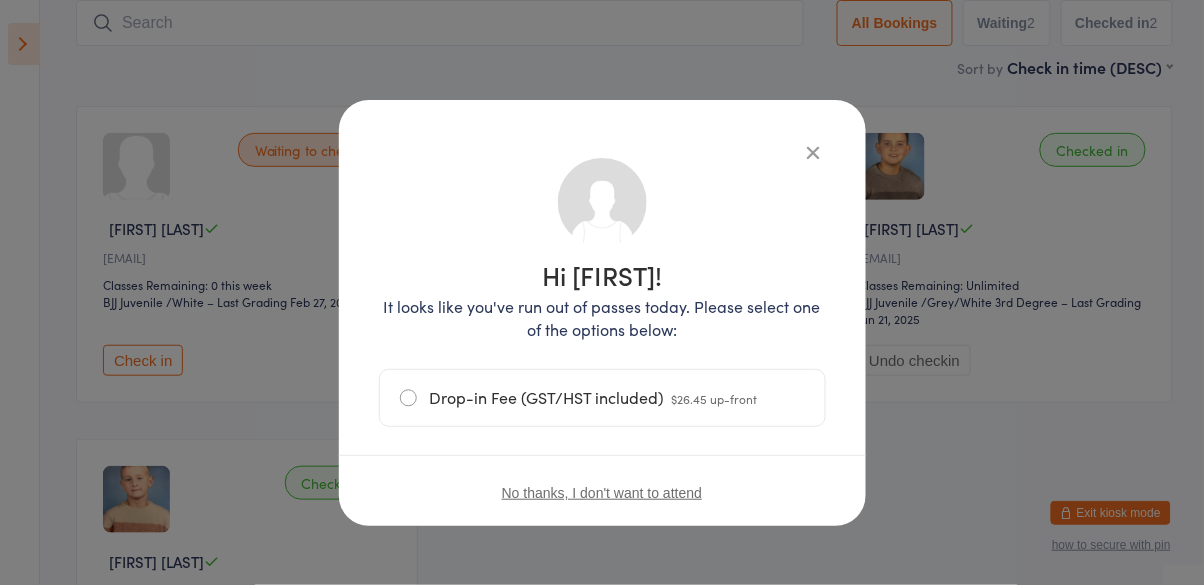 click on "Hi [FIRST]! It looks like you've run out of passes today. Please select one of the options below: Drop-in Fee (GST/HST included)  $26.45 up-front No thanks, I don't want to attend" at bounding box center [602, 313] 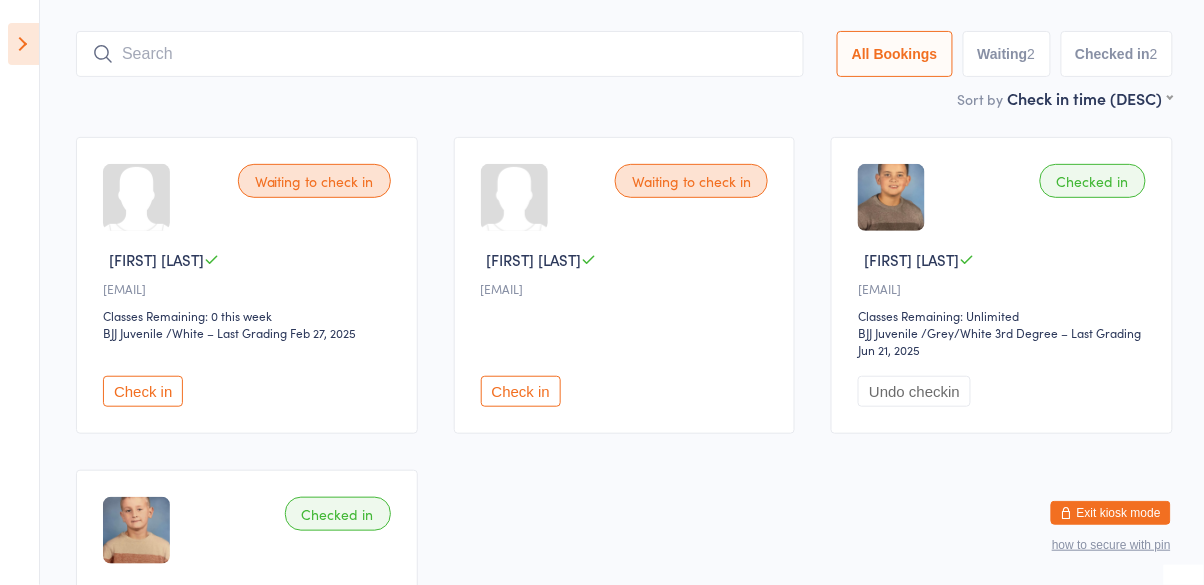 scroll, scrollTop: 0, scrollLeft: 0, axis: both 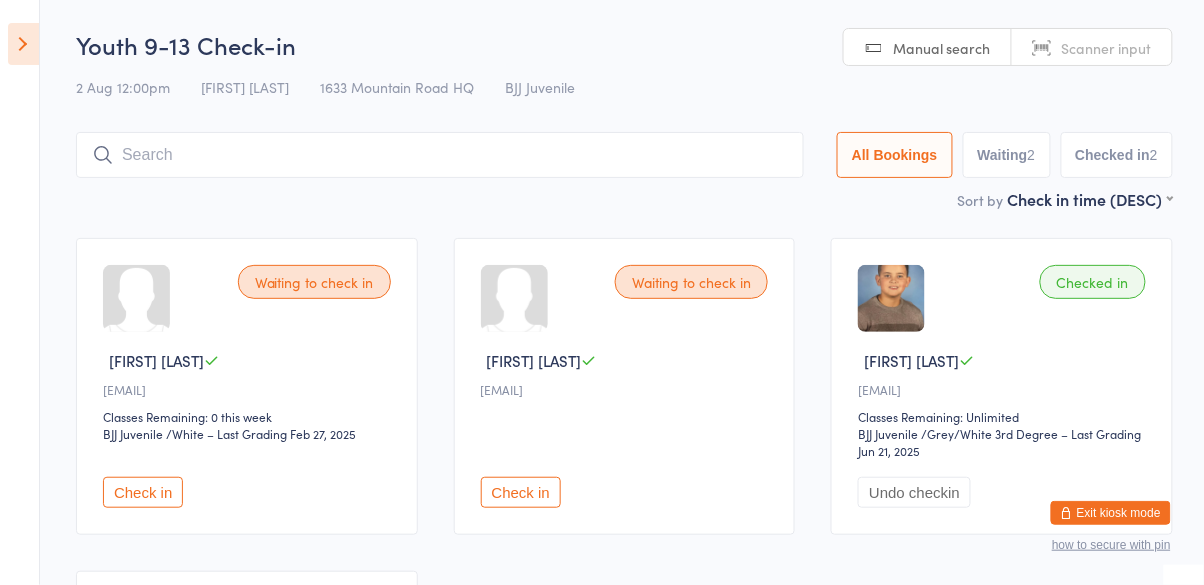 click at bounding box center (23, 44) 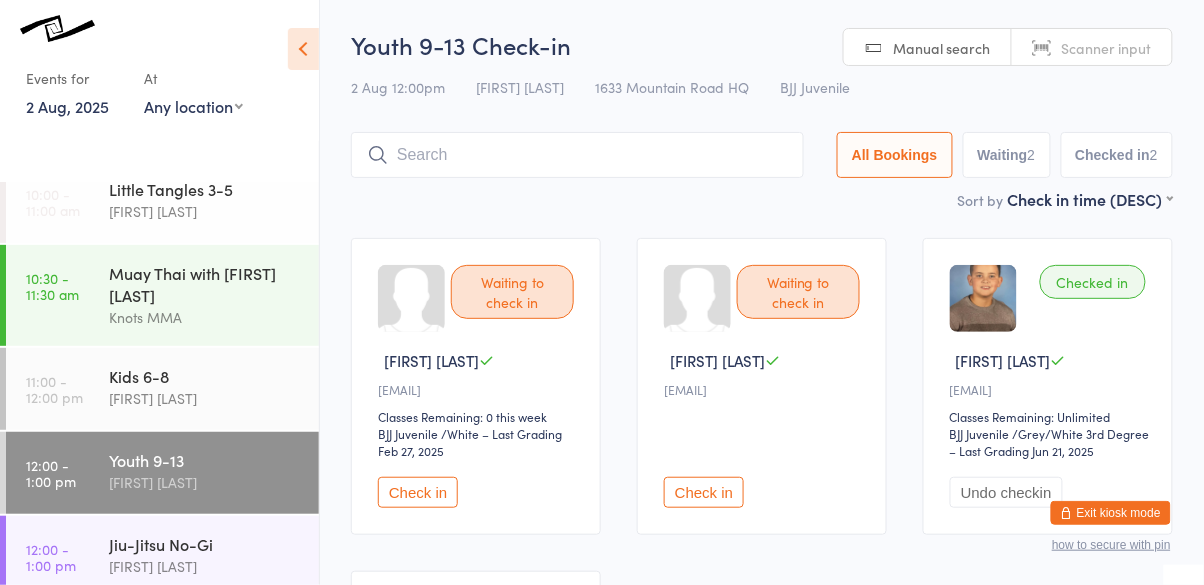 scroll, scrollTop: 213, scrollLeft: 0, axis: vertical 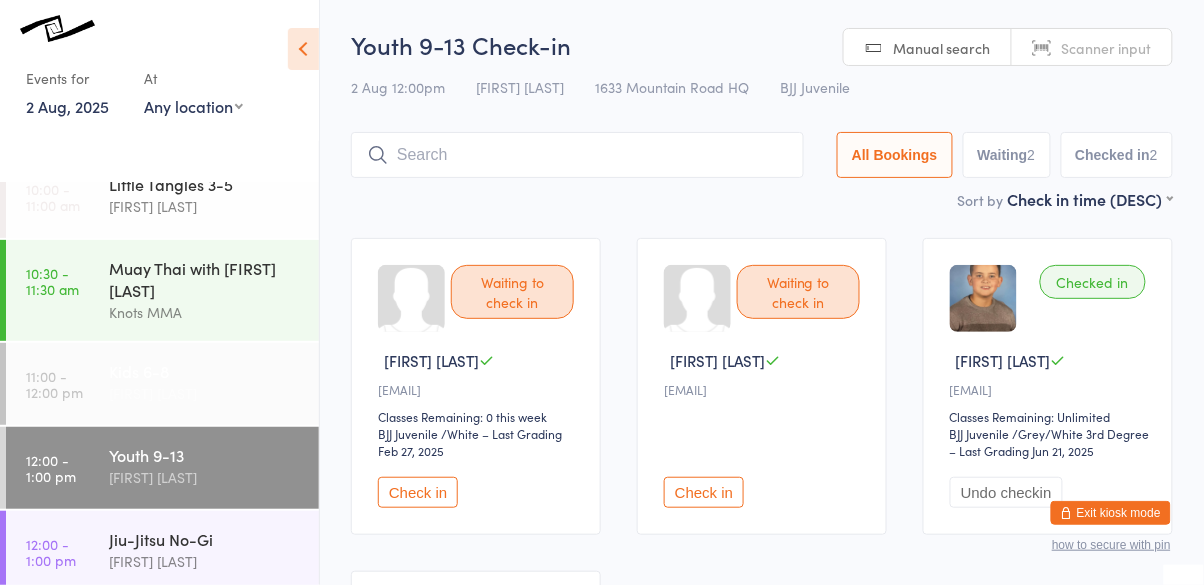 click on "Kids 6-8" at bounding box center (205, 371) 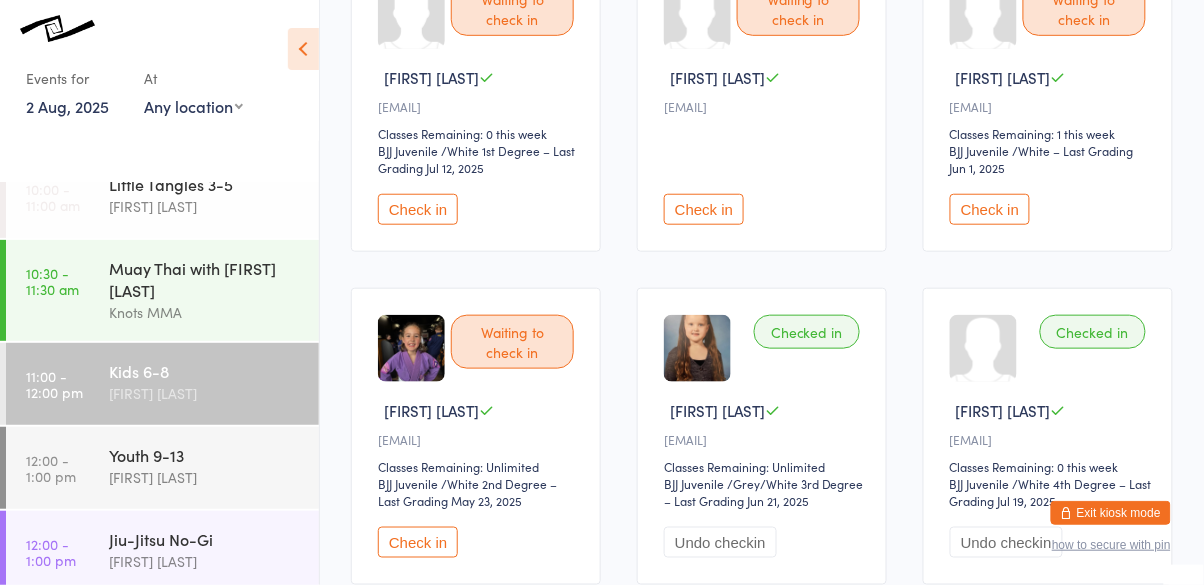 scroll, scrollTop: 0, scrollLeft: 0, axis: both 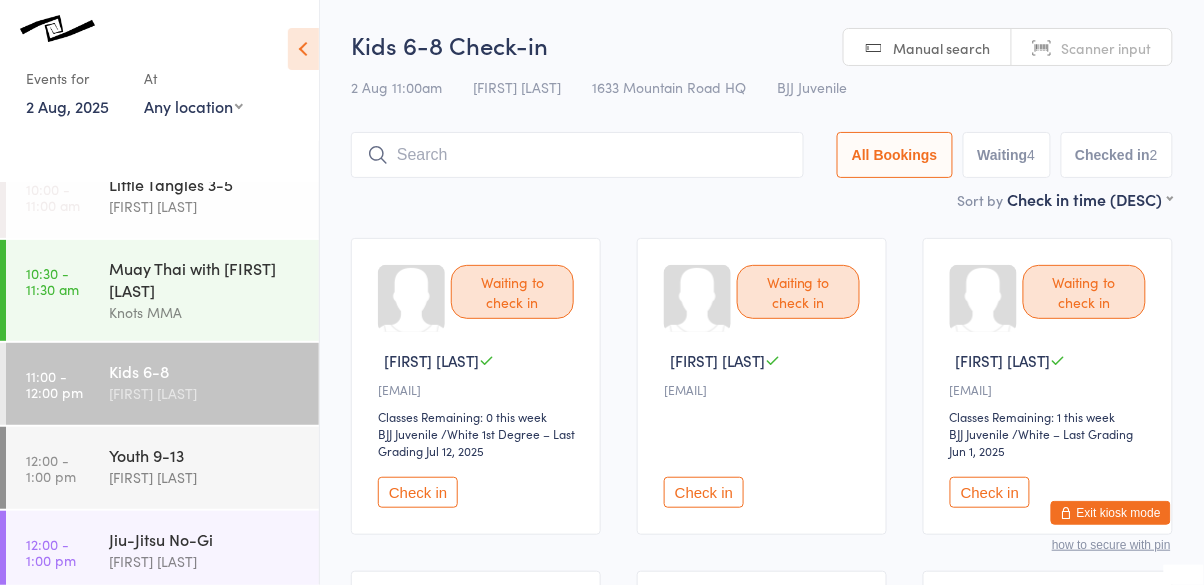 click on "Waiting  4" at bounding box center [1007, 155] 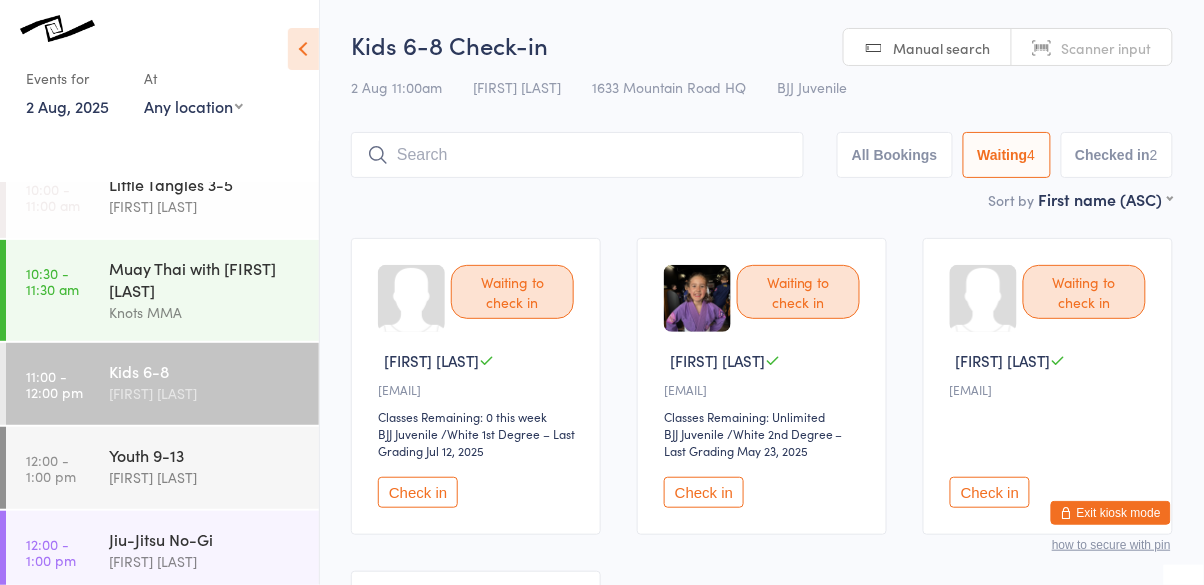 click on "All Bookings" at bounding box center (895, 155) 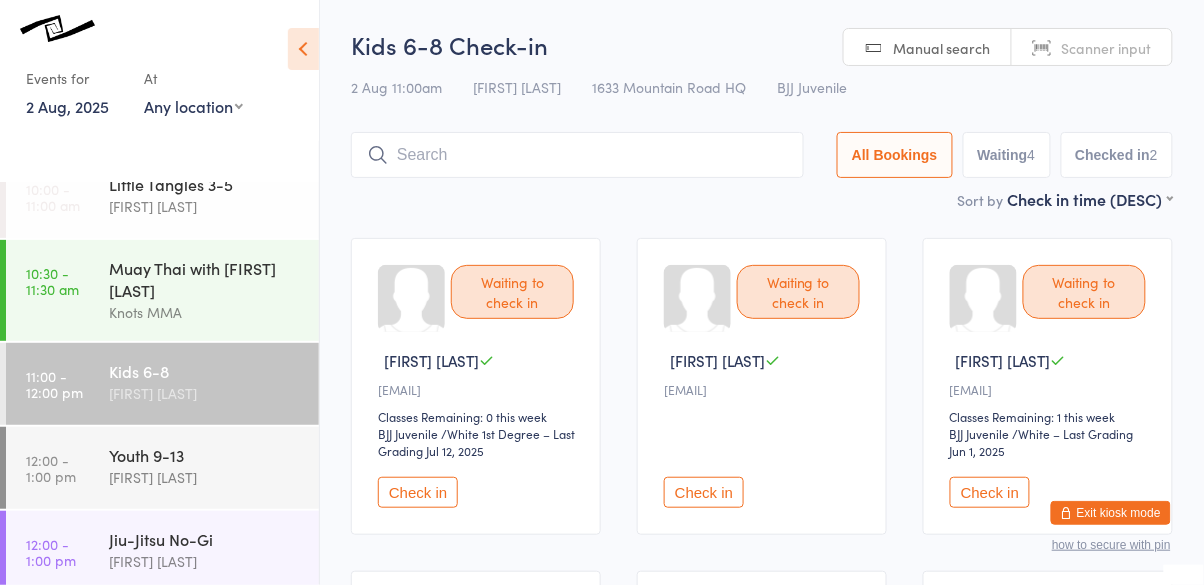 click on "Check in" at bounding box center [418, 492] 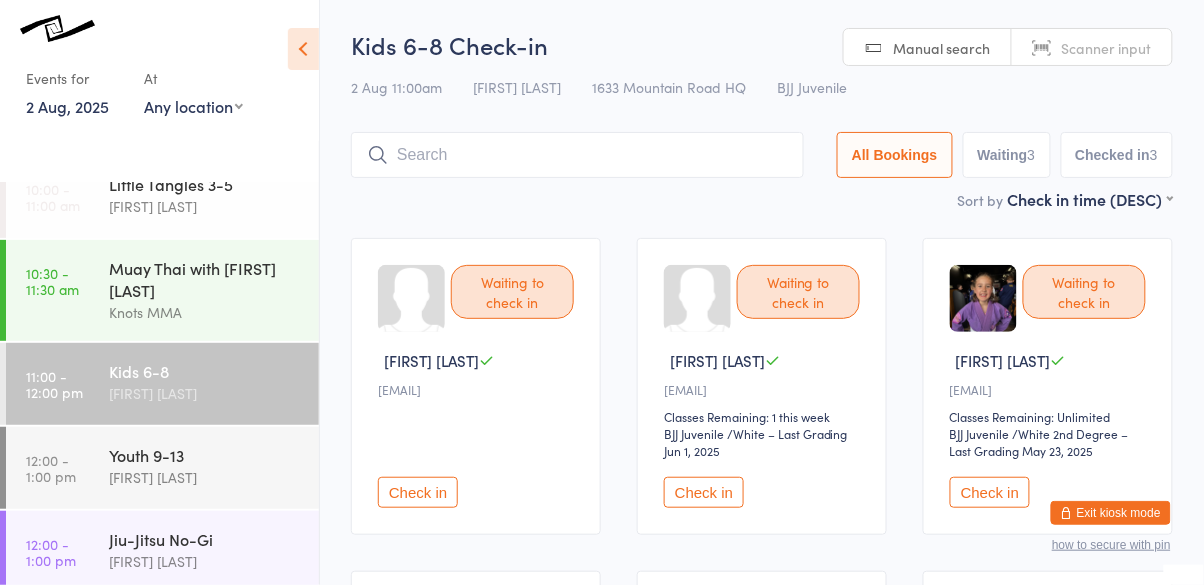 click on "Check in" at bounding box center [990, 492] 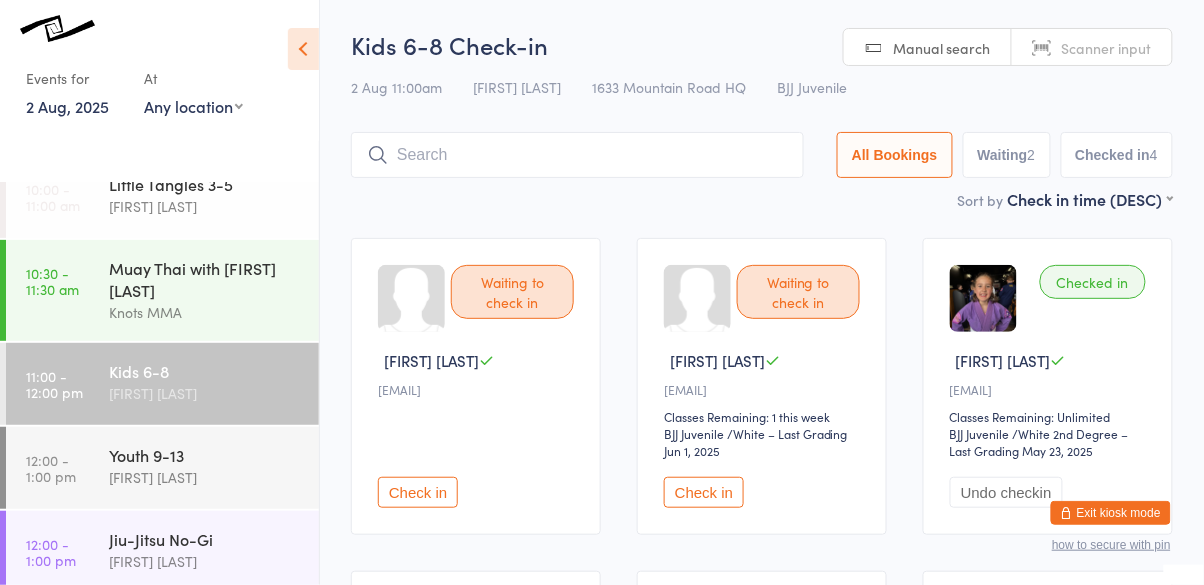 scroll, scrollTop: 3, scrollLeft: 0, axis: vertical 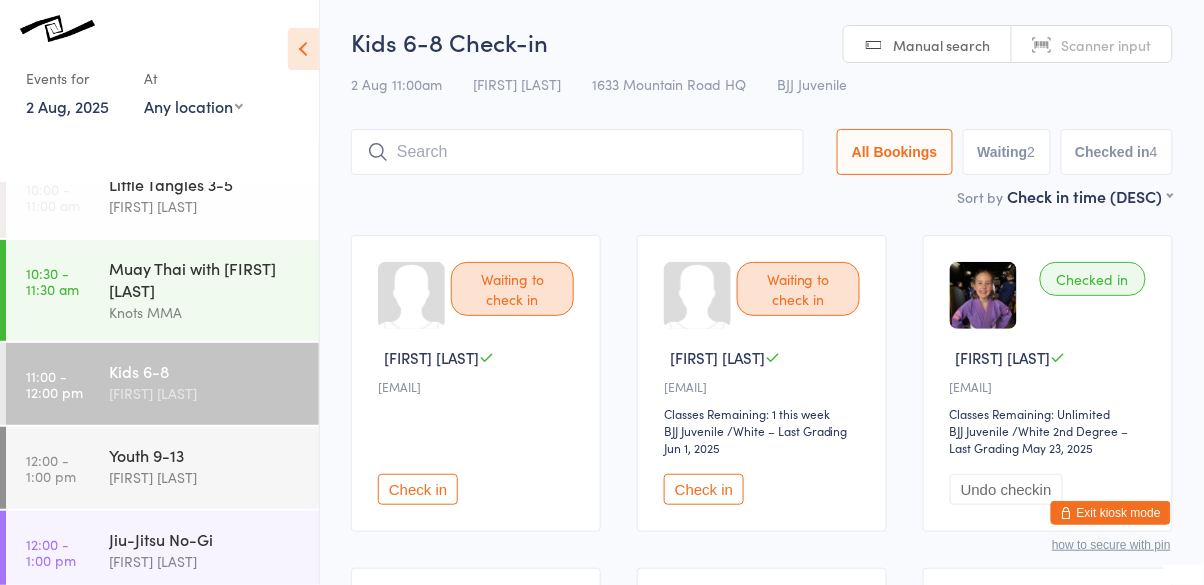 click at bounding box center [577, 152] 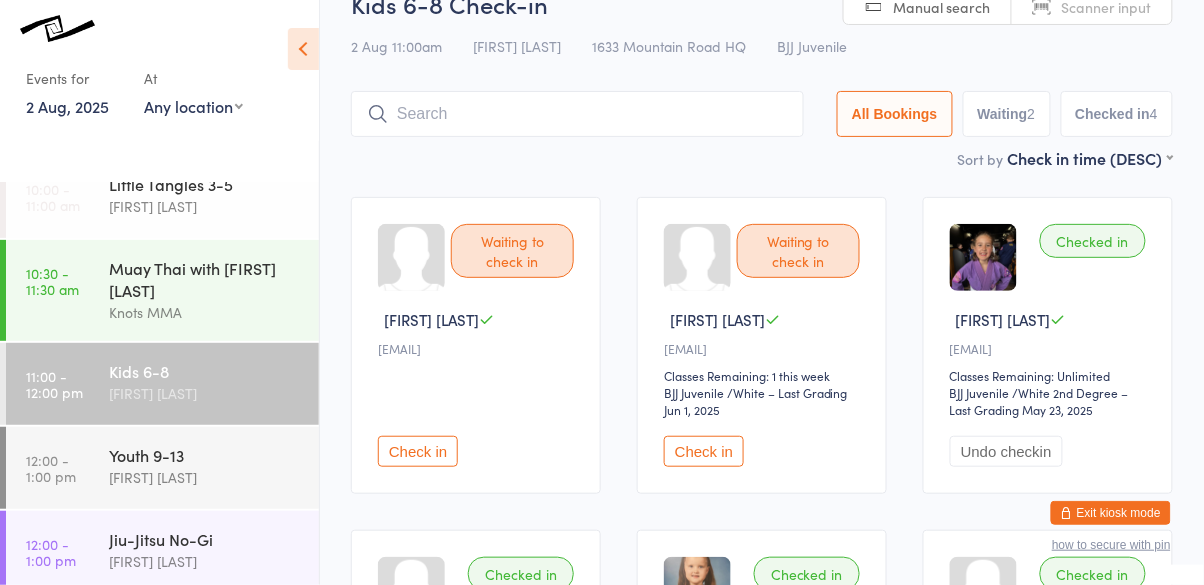 scroll, scrollTop: 133, scrollLeft: 0, axis: vertical 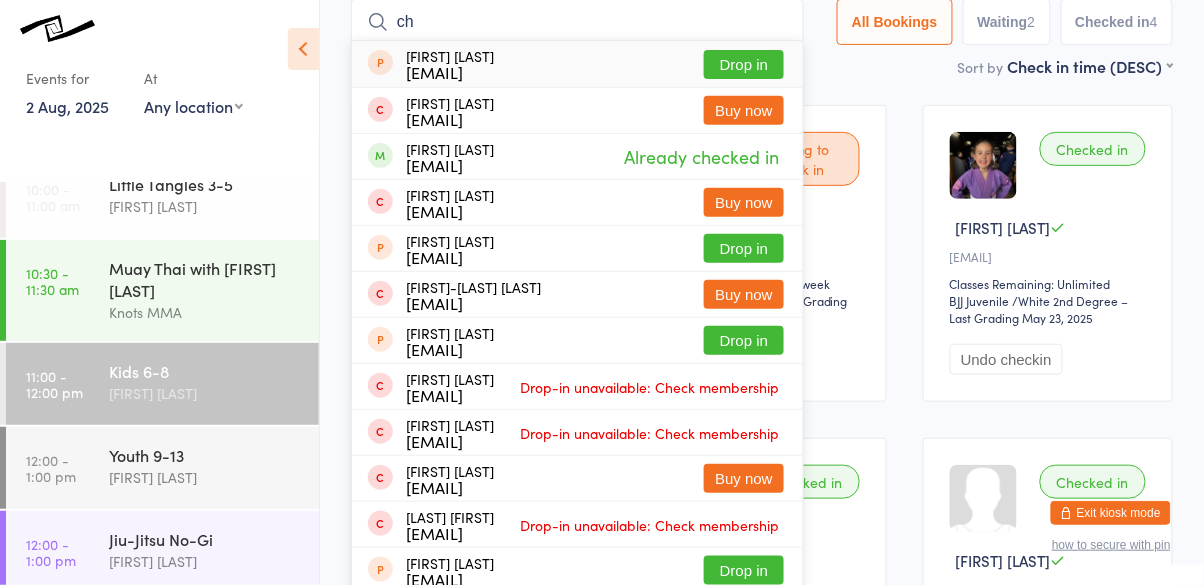 type on "c" 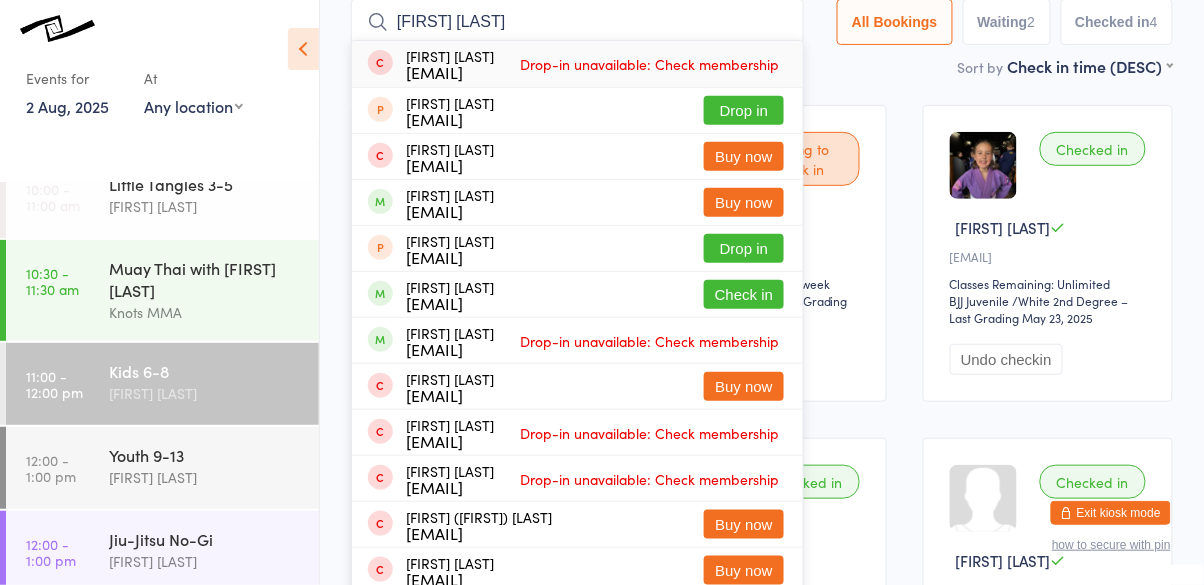 type on "[FIRST] [LAST]" 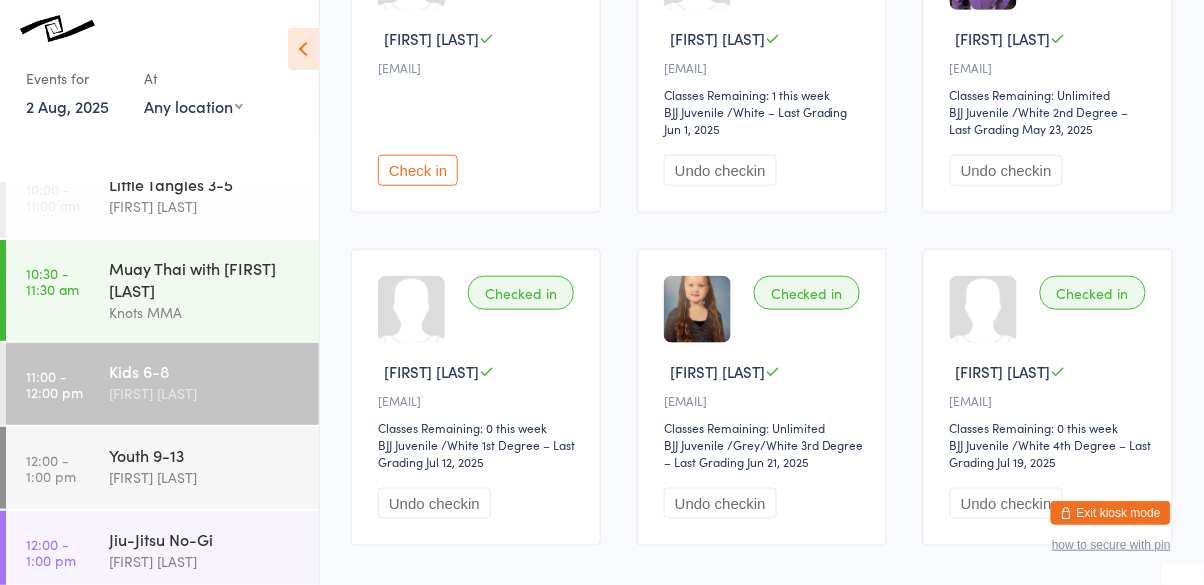 scroll, scrollTop: 0, scrollLeft: 0, axis: both 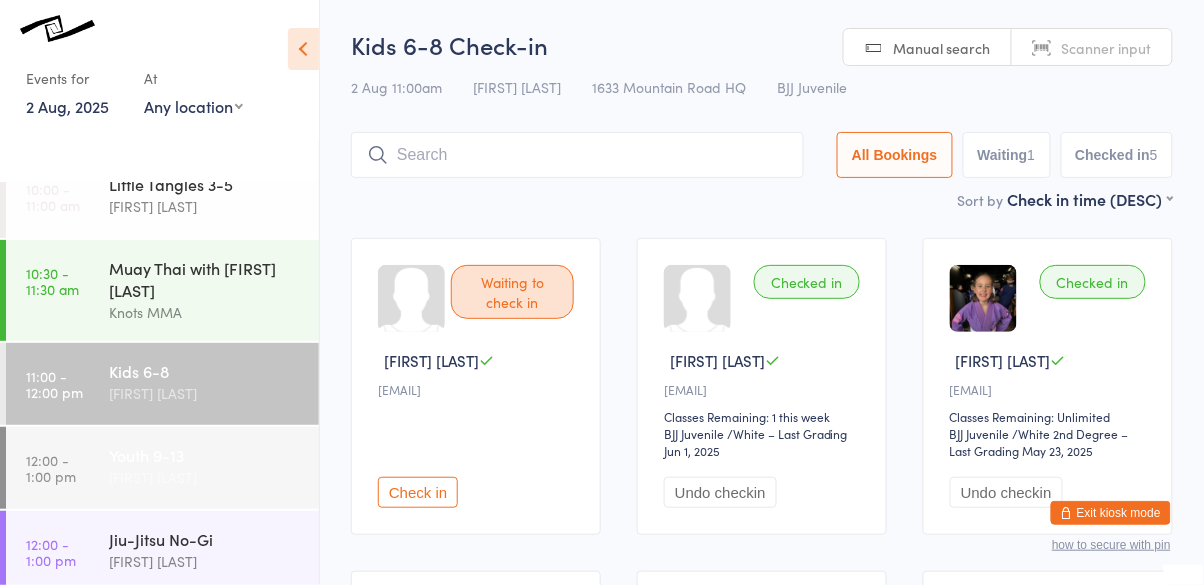 click on "[FIRST] [LAST]" at bounding box center (205, 477) 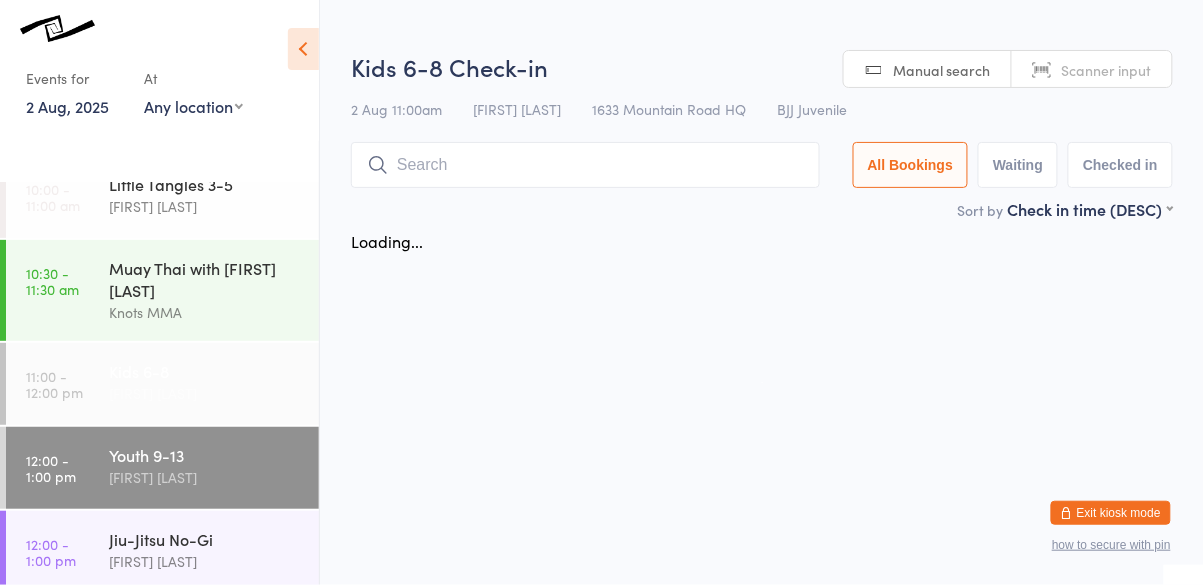 click on "[FIRST] [LAST]" at bounding box center [205, 393] 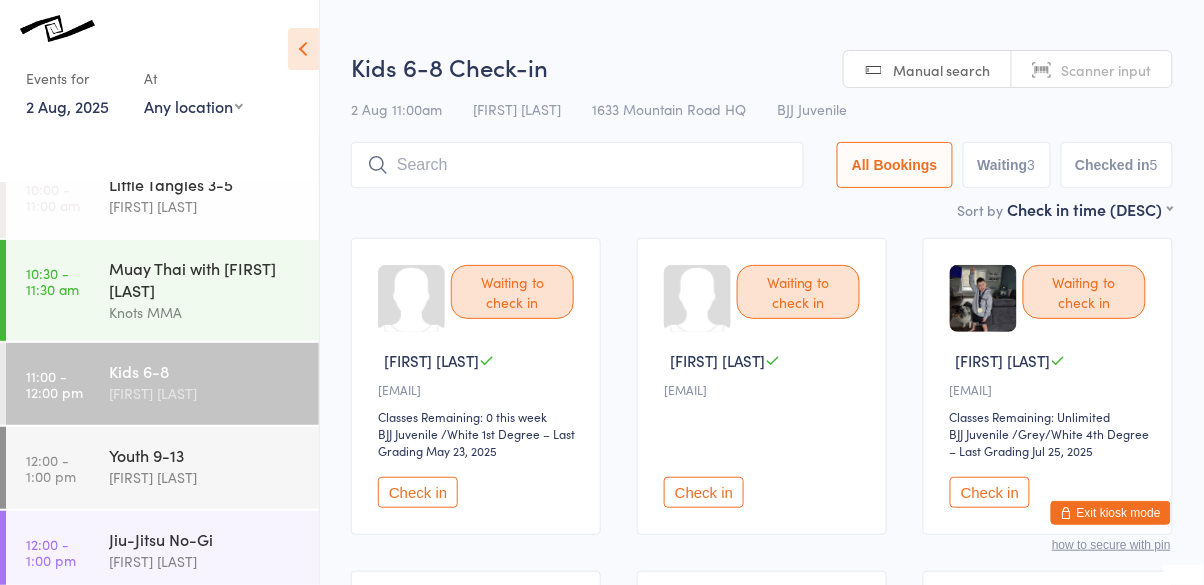 click on "Check in" at bounding box center [418, 492] 